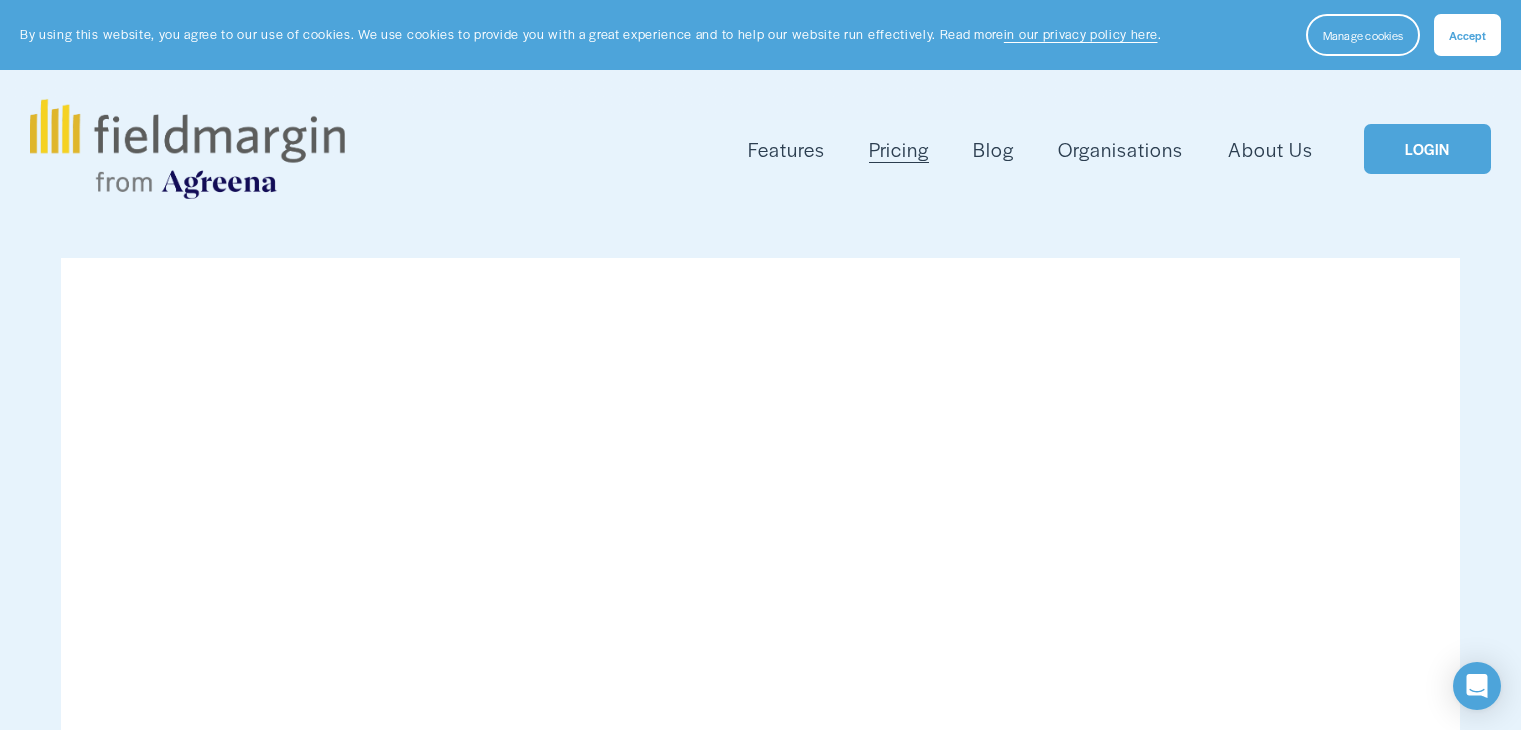 scroll, scrollTop: 40, scrollLeft: 0, axis: vertical 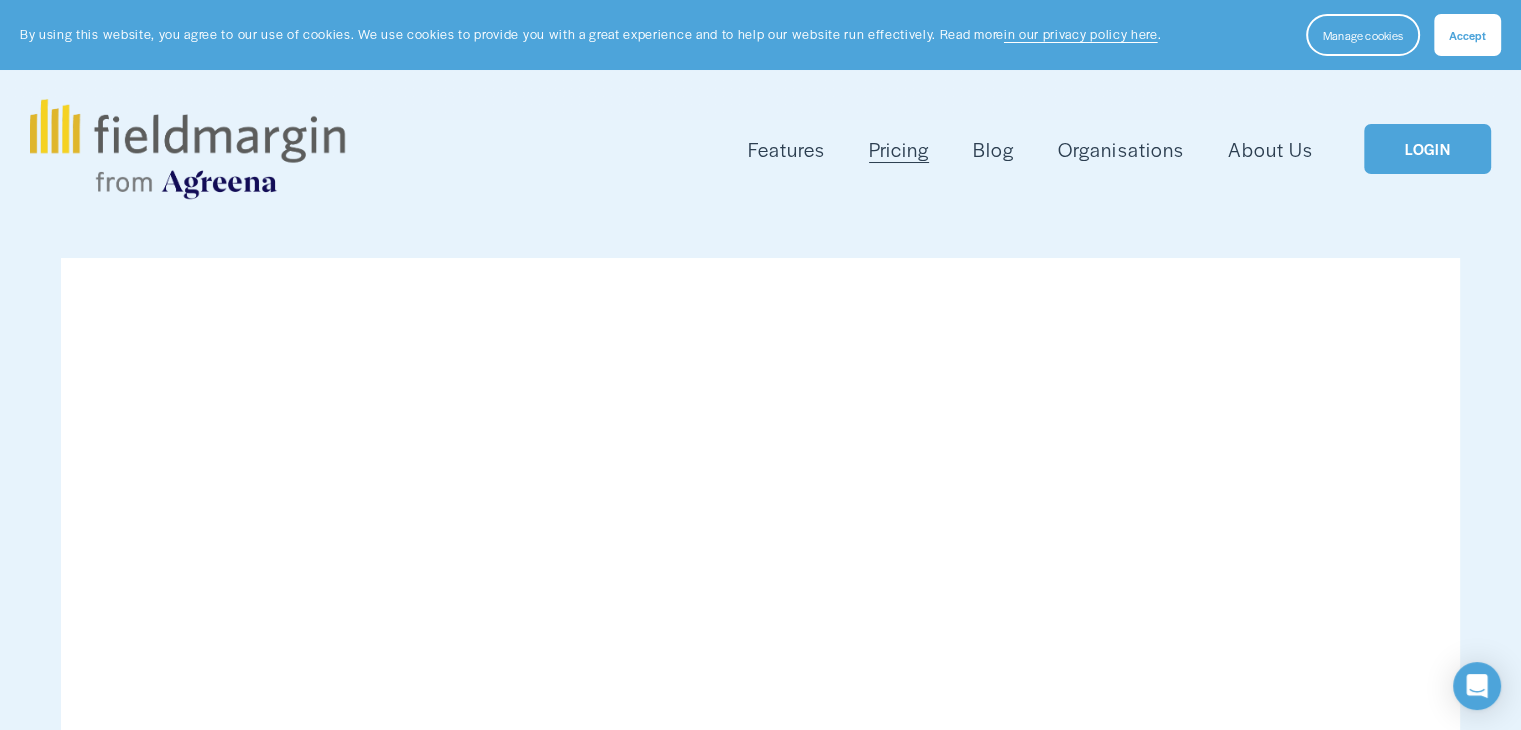 click on "Features
Mapping
Plan Work" at bounding box center [760, 149] 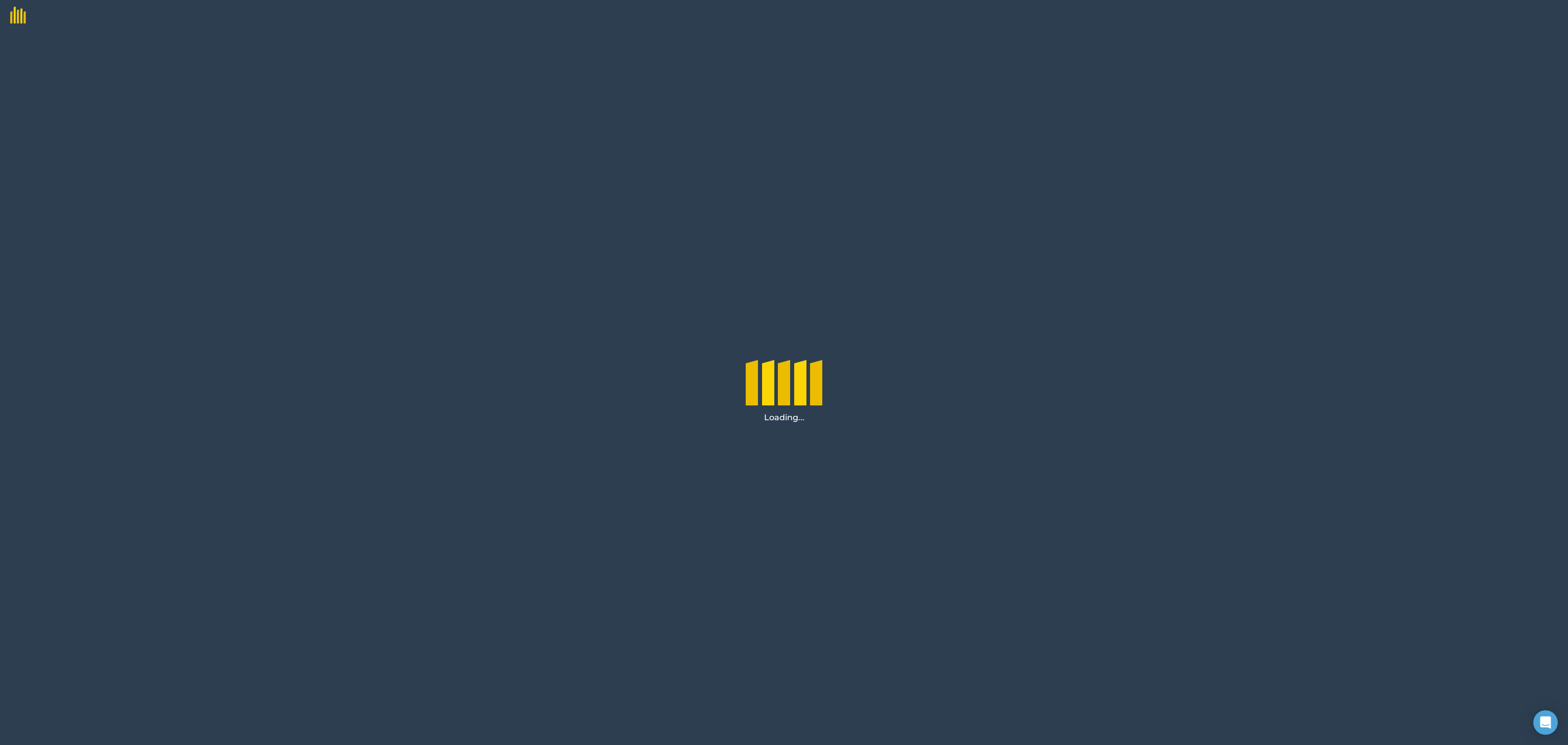 scroll, scrollTop: 0, scrollLeft: 0, axis: both 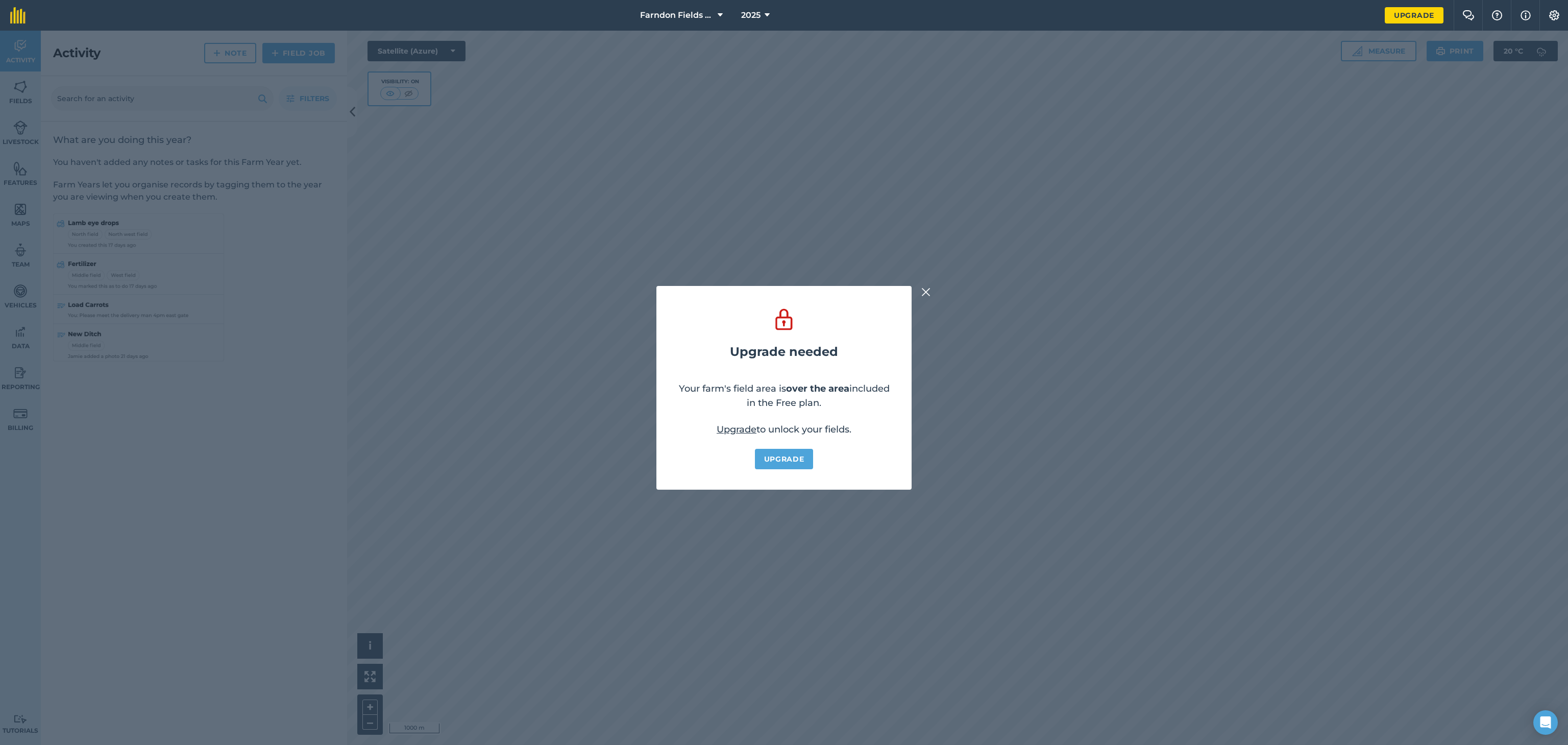 drag, startPoint x: 81, startPoint y: 208, endPoint x: 89, endPoint y: 239, distance: 32.01562 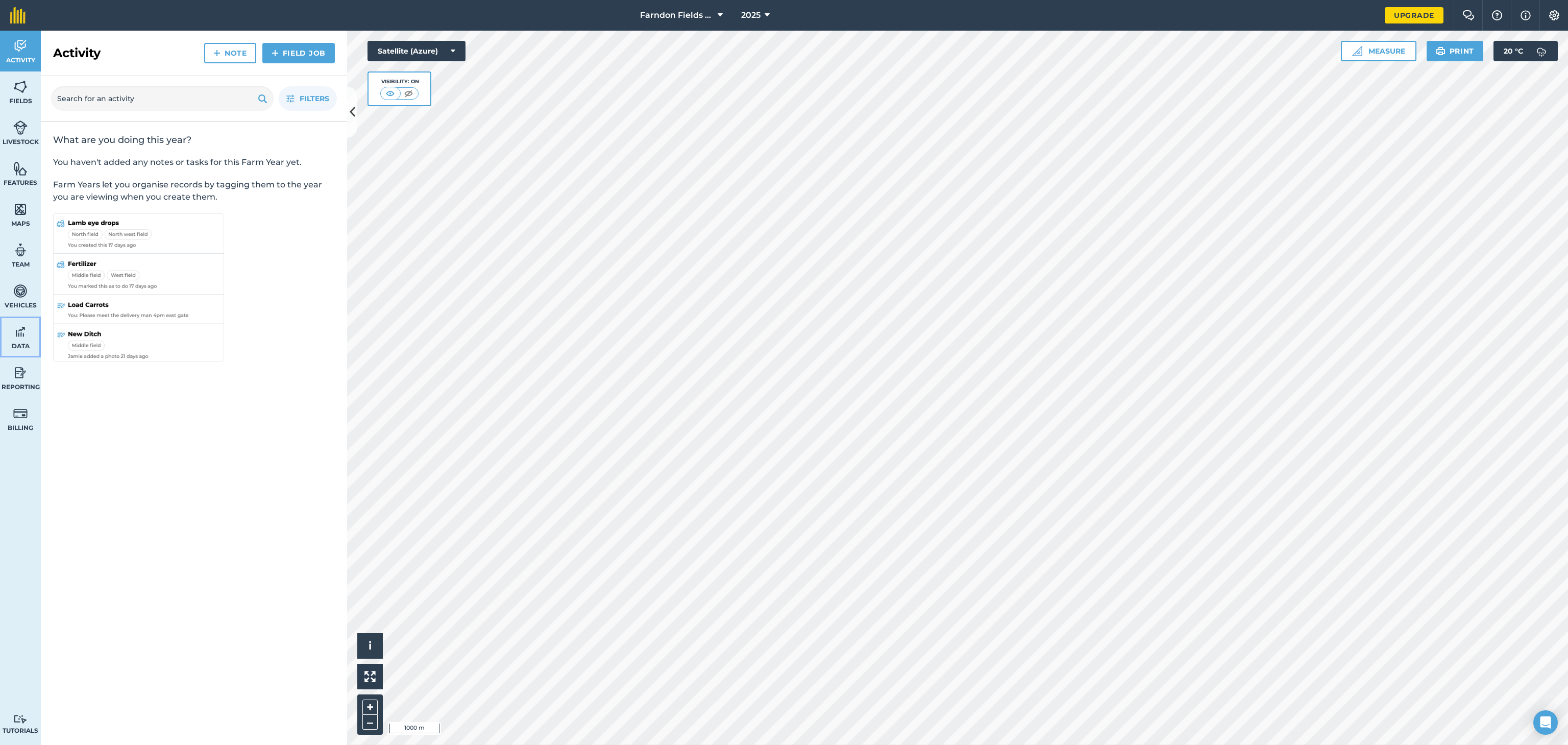 click at bounding box center (20, 332) 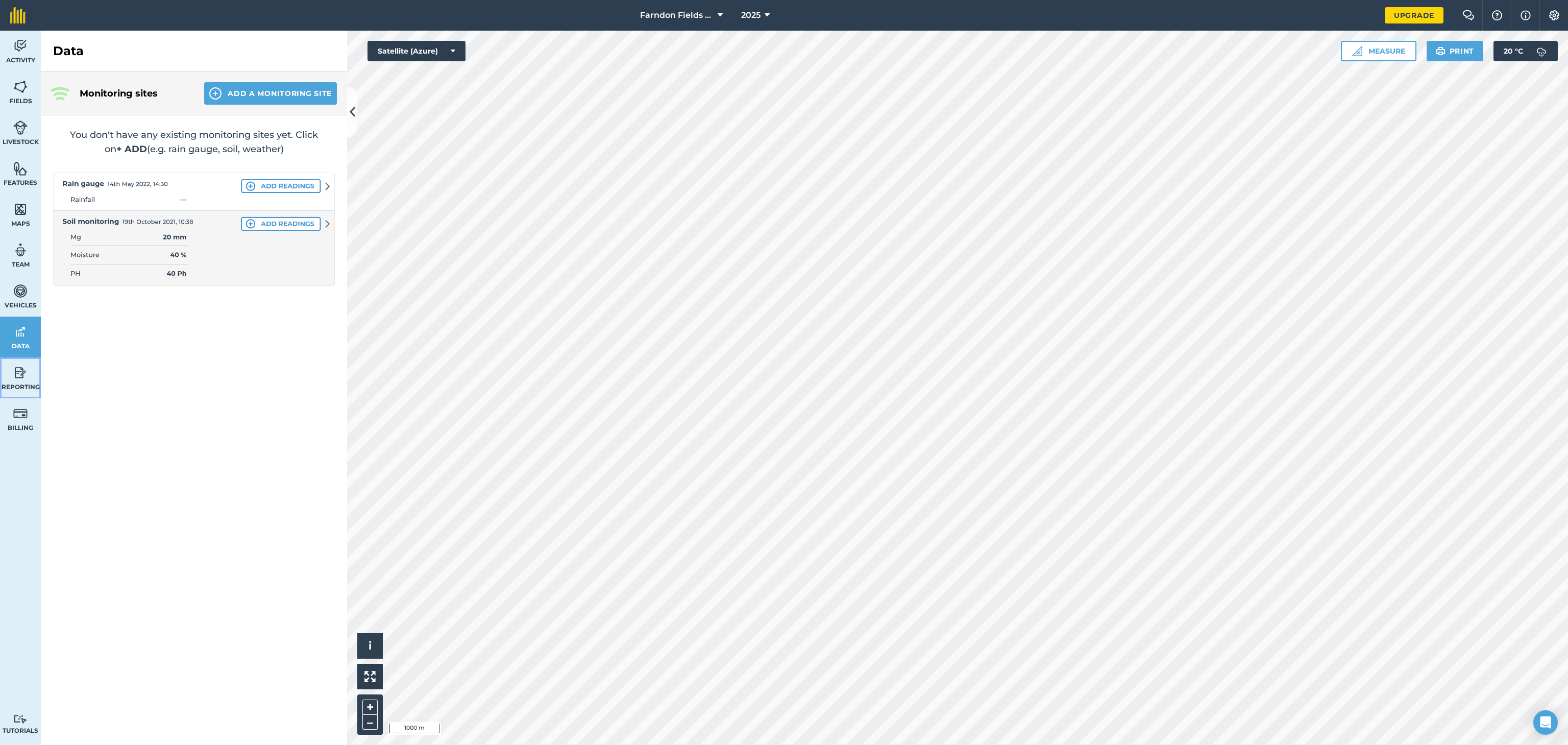 click on "Reporting" at bounding box center [20, 387] 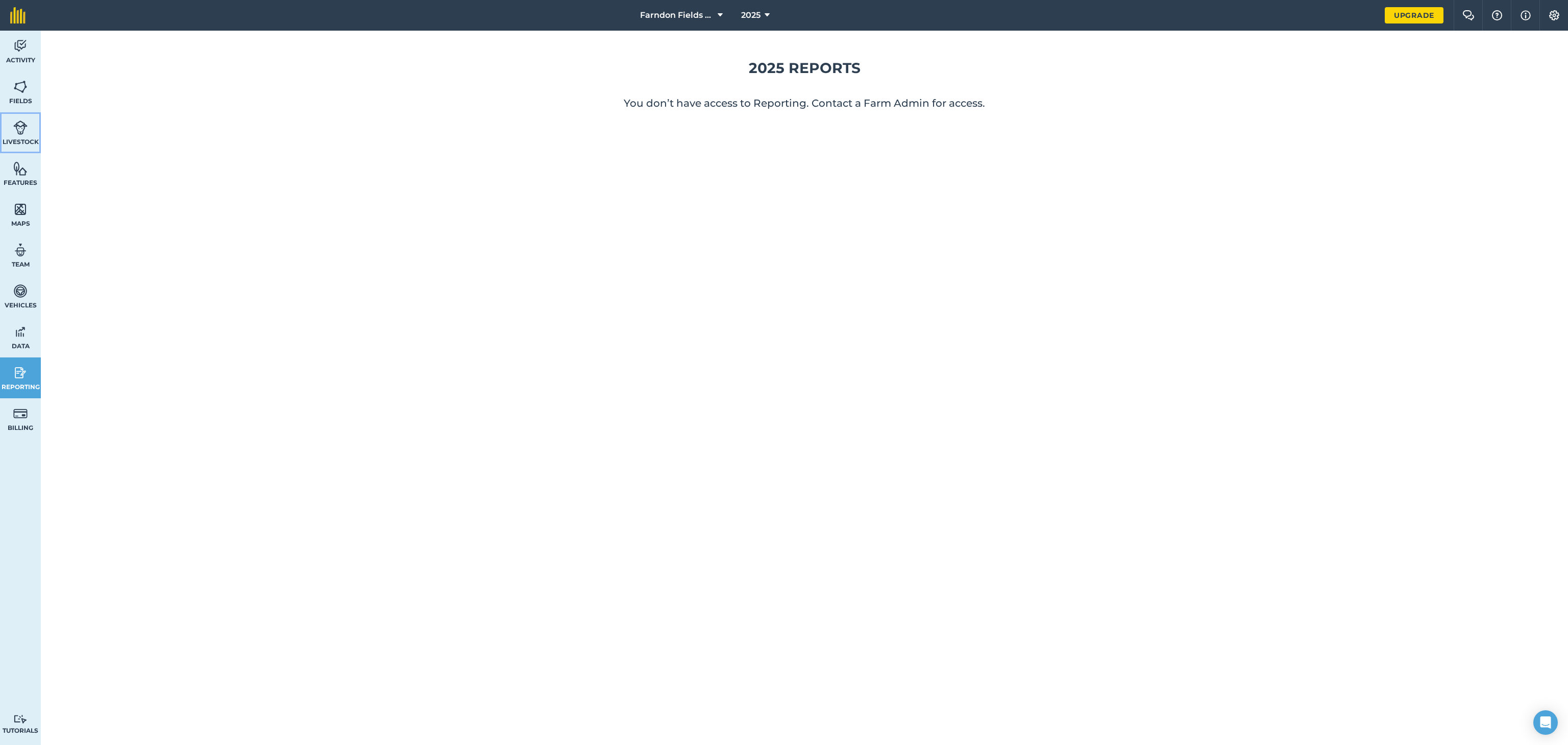 click on "Livestock" at bounding box center (20, 133) 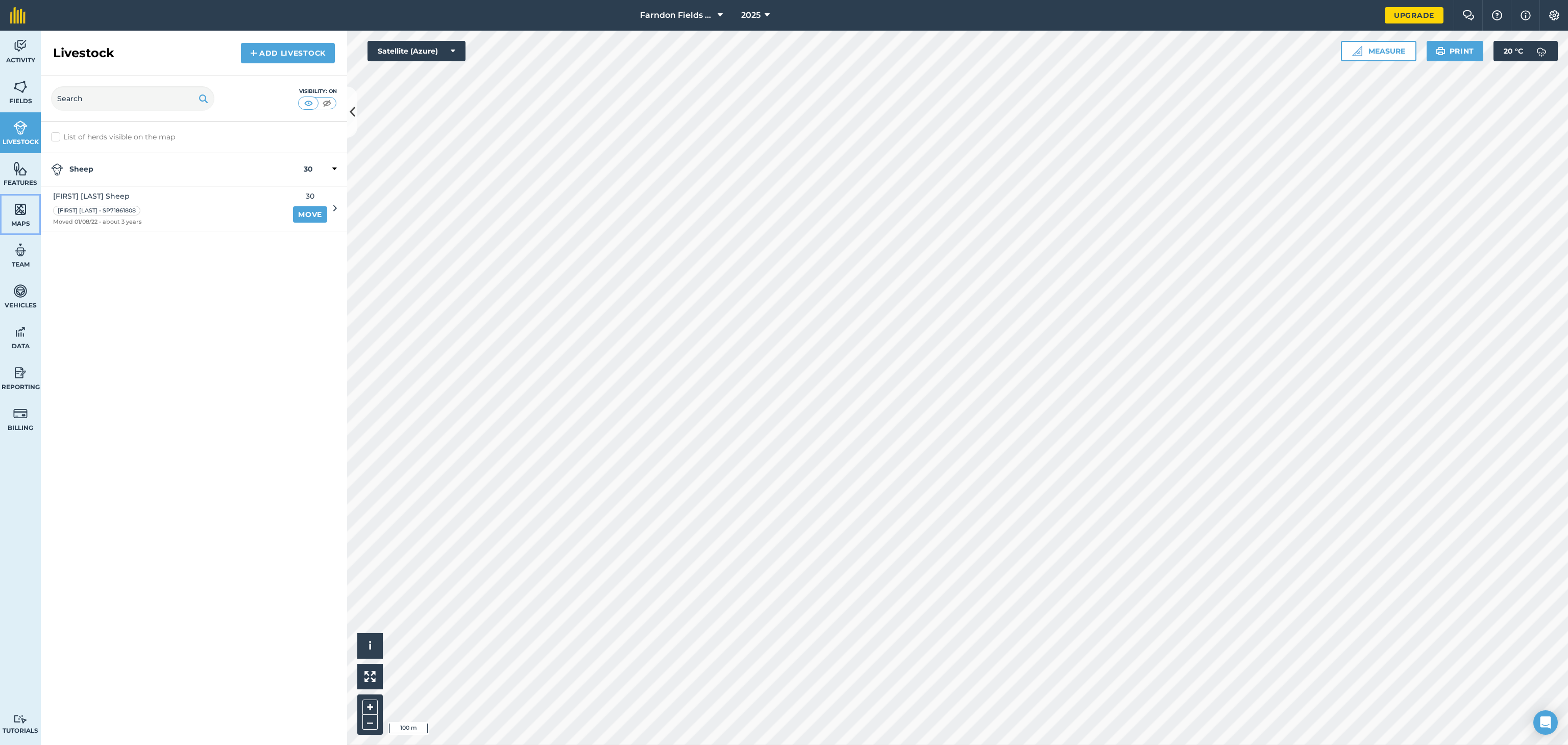 click on "Maps" at bounding box center (20, 224) 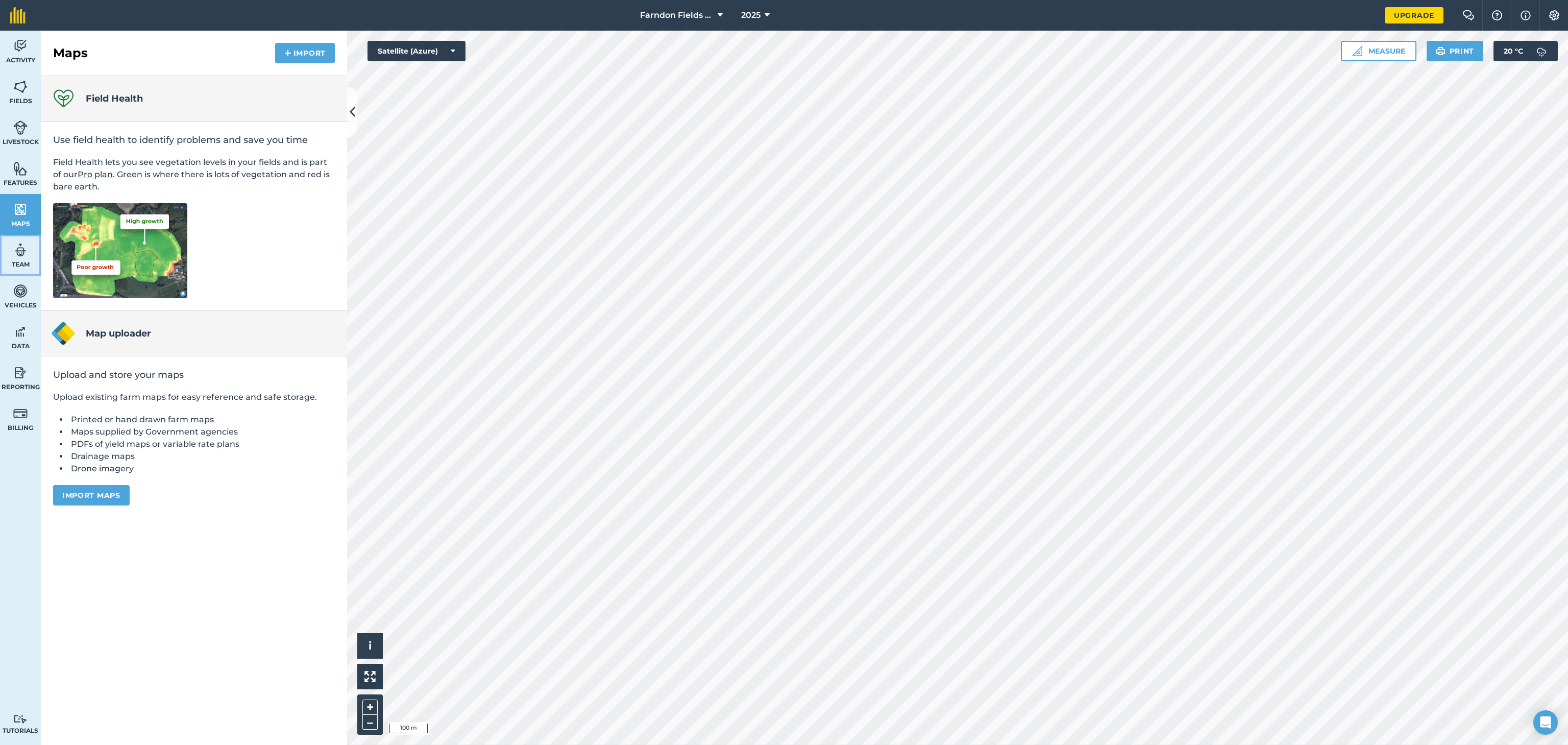click at bounding box center [20, 250] 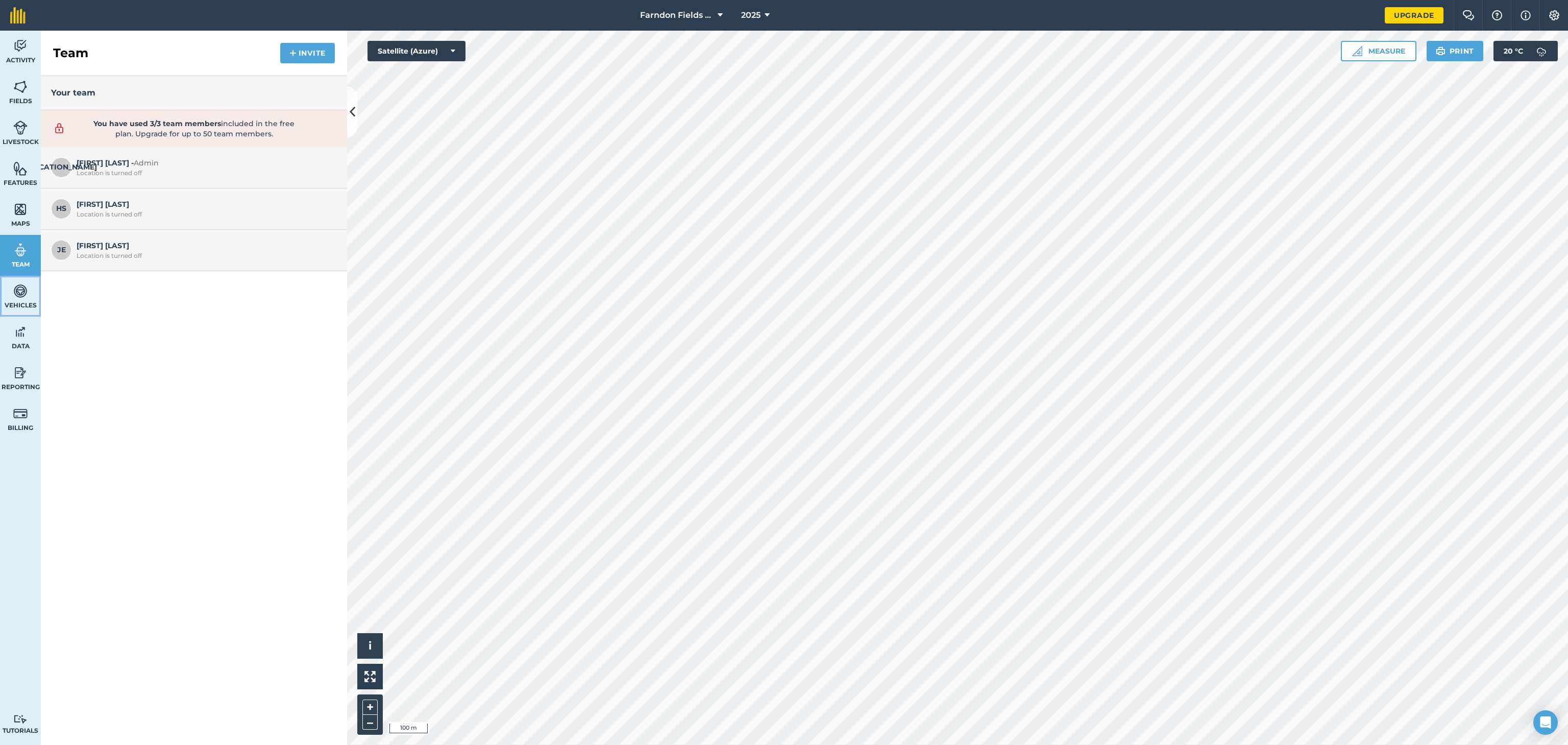 click on "Vehicles" at bounding box center (20, 296) 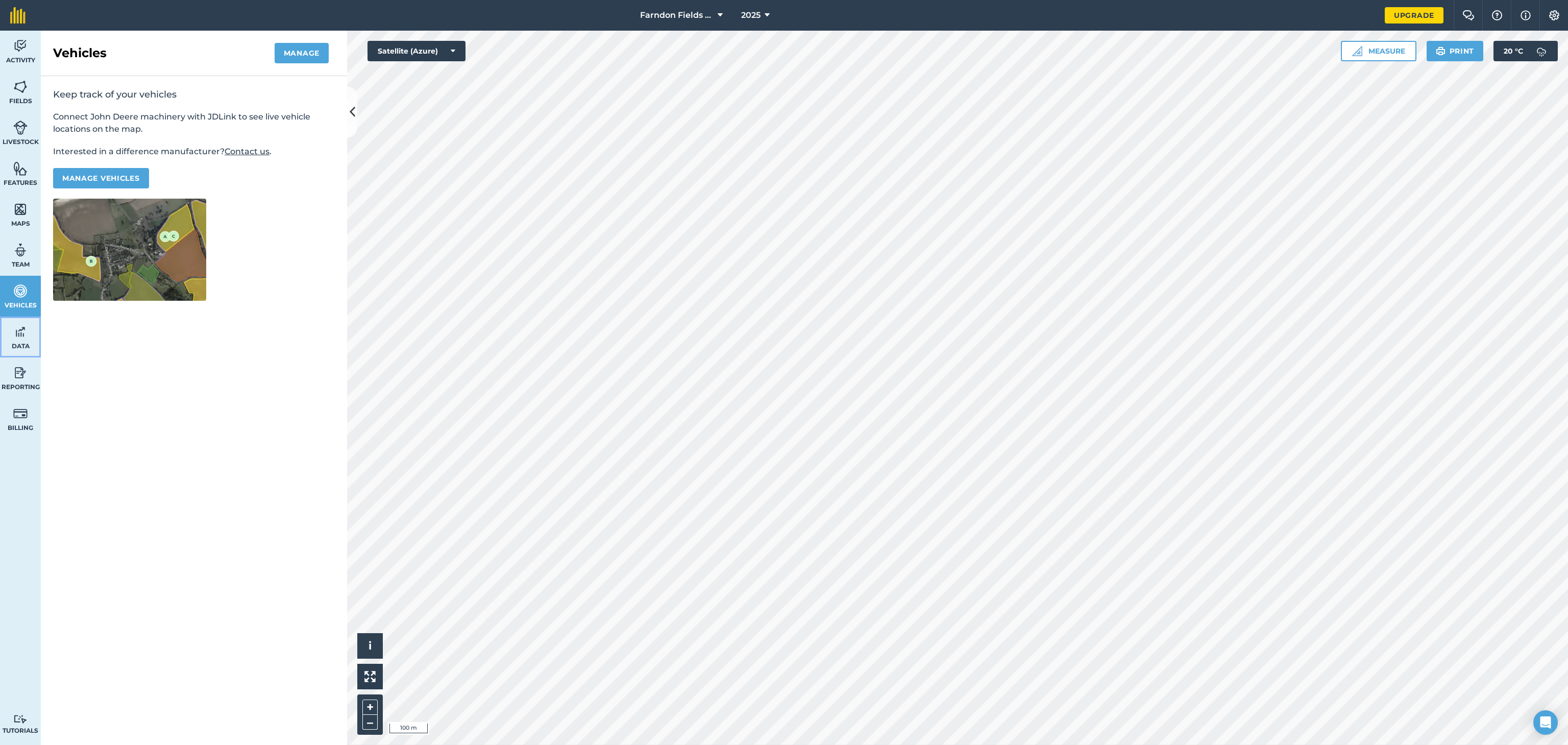 click at bounding box center [20, 332] 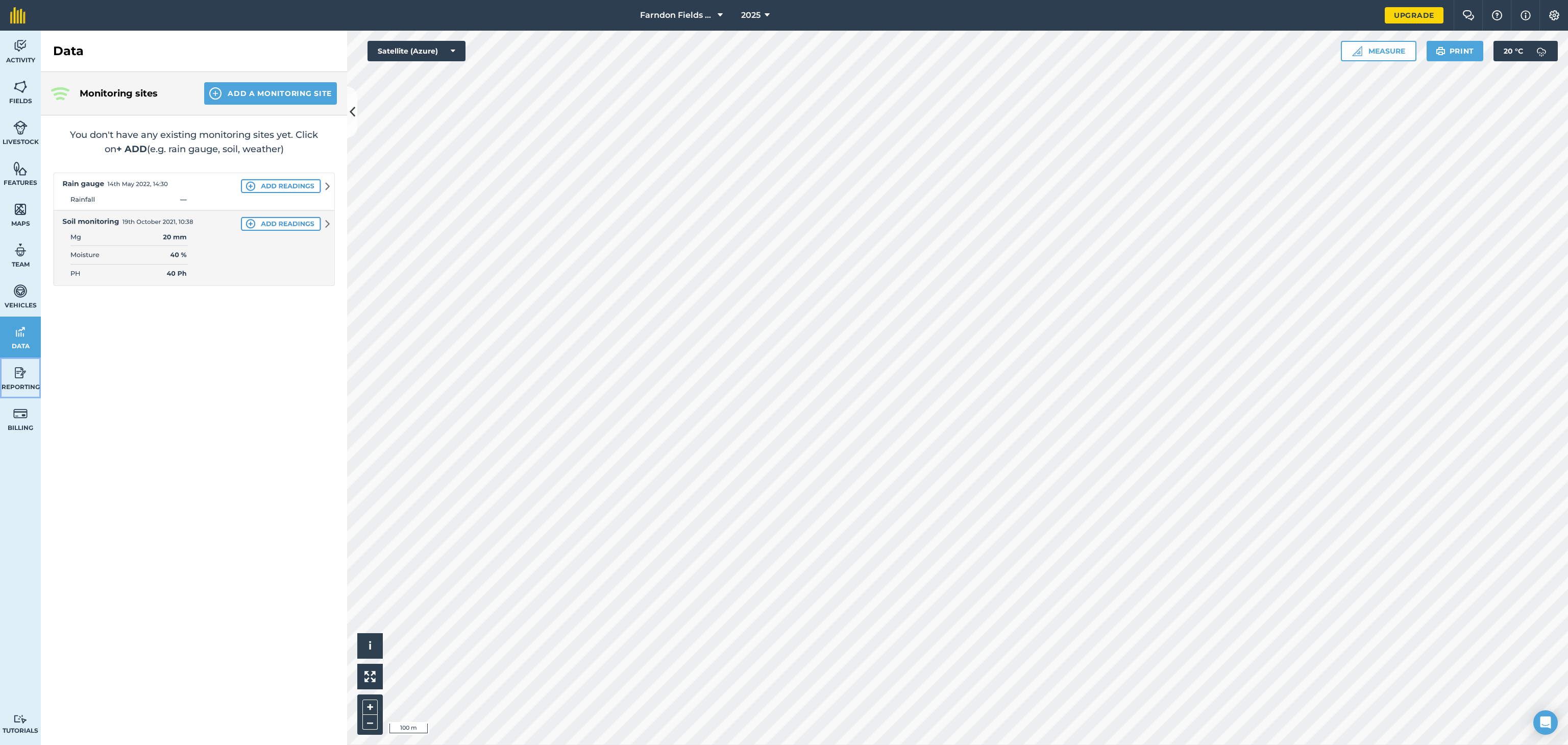 click at bounding box center (20, 373) 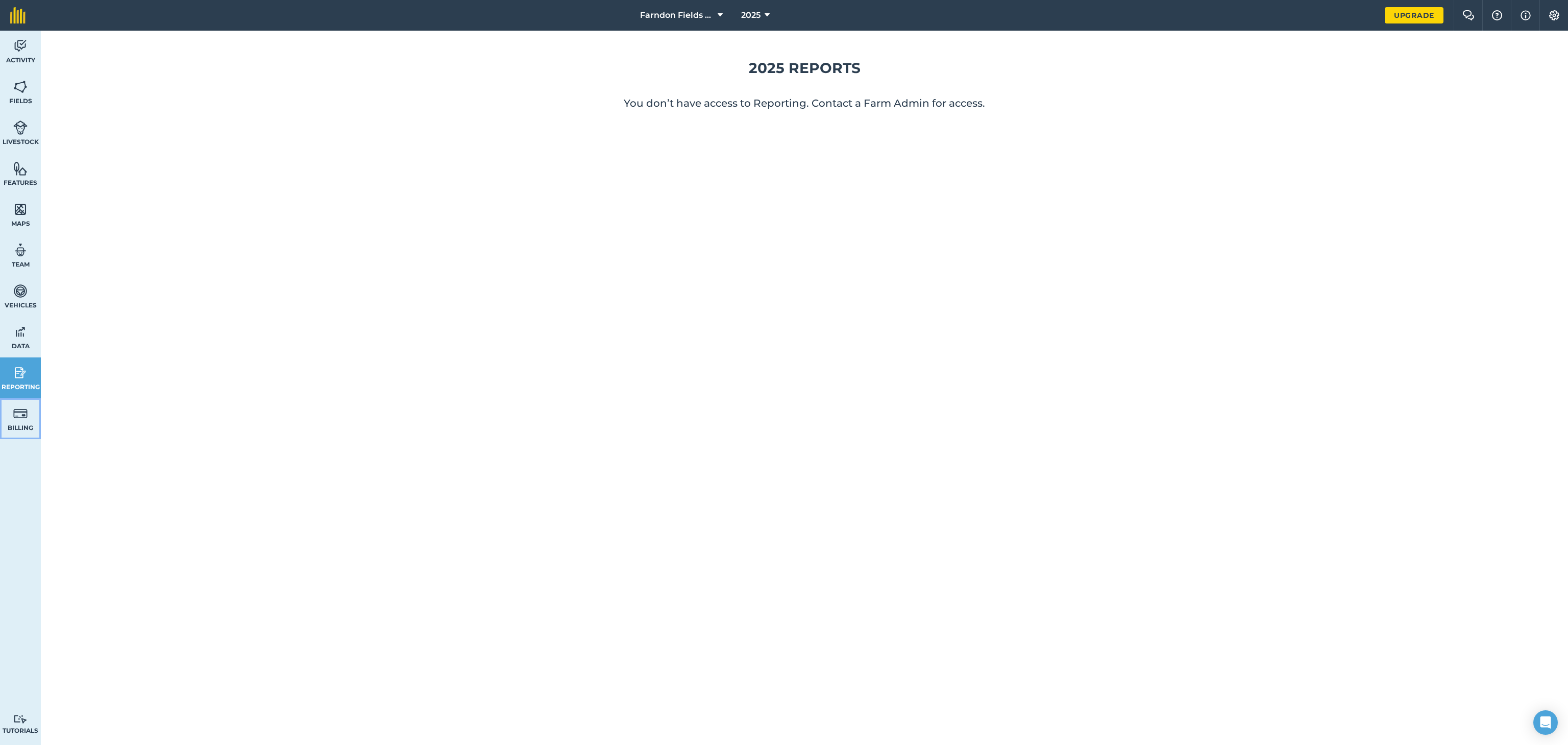 click on "Billing" at bounding box center [20, 428] 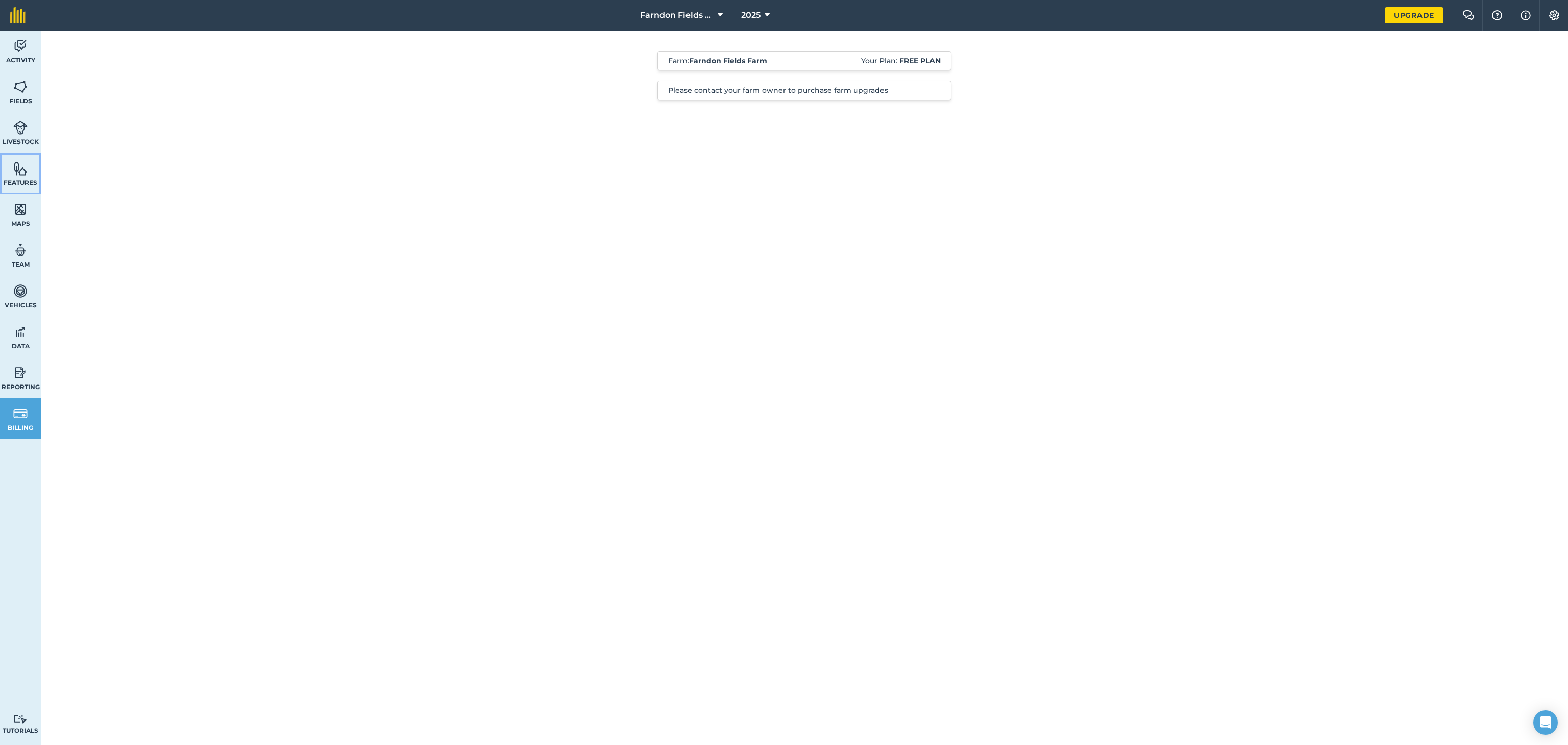 click at bounding box center [20, 169] 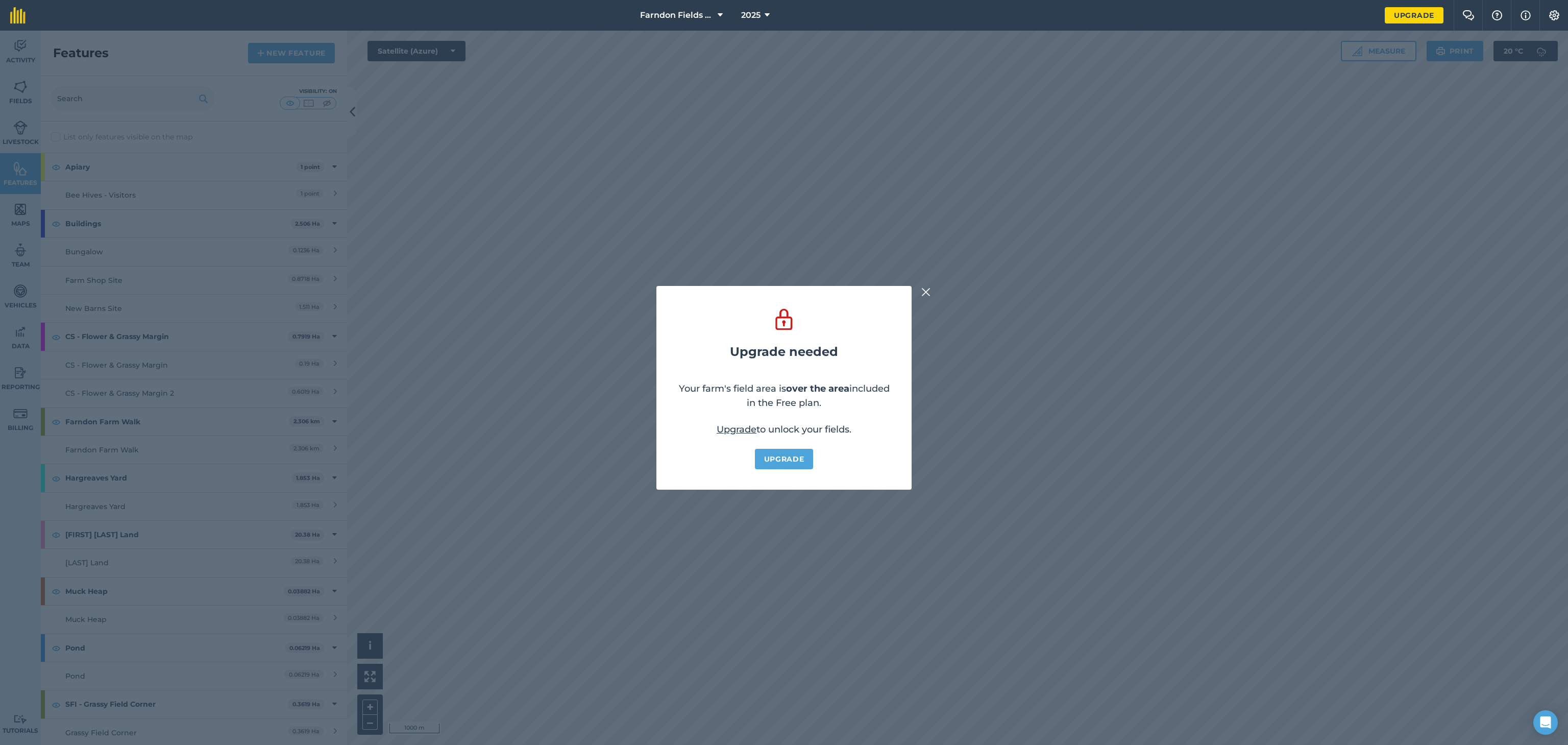 click on "Upgrade needed Your farm's field area is over the area included in the Free plan. Upgrade to unlock your fields. Upgrade" at bounding box center (784, 388) 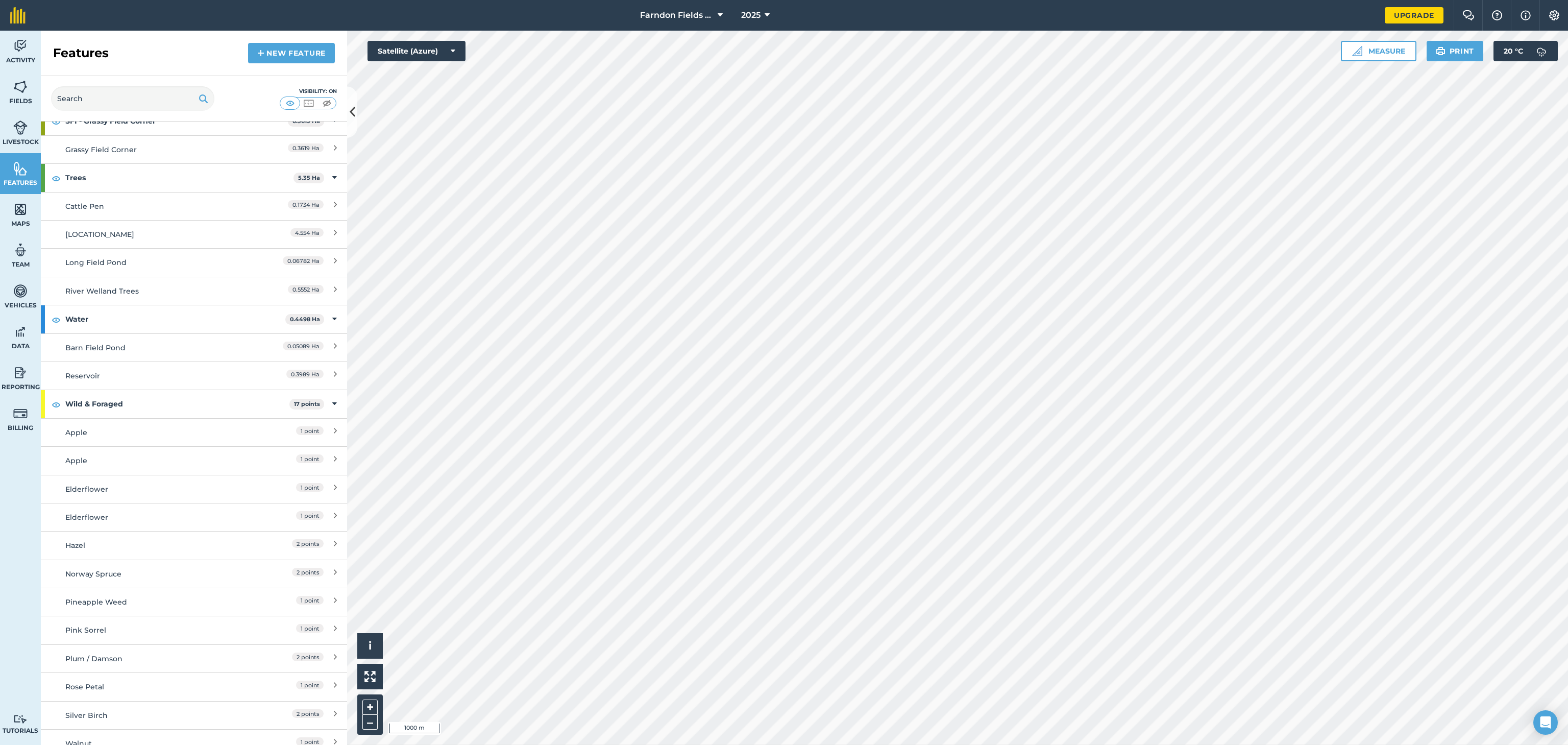scroll, scrollTop: 637, scrollLeft: 0, axis: vertical 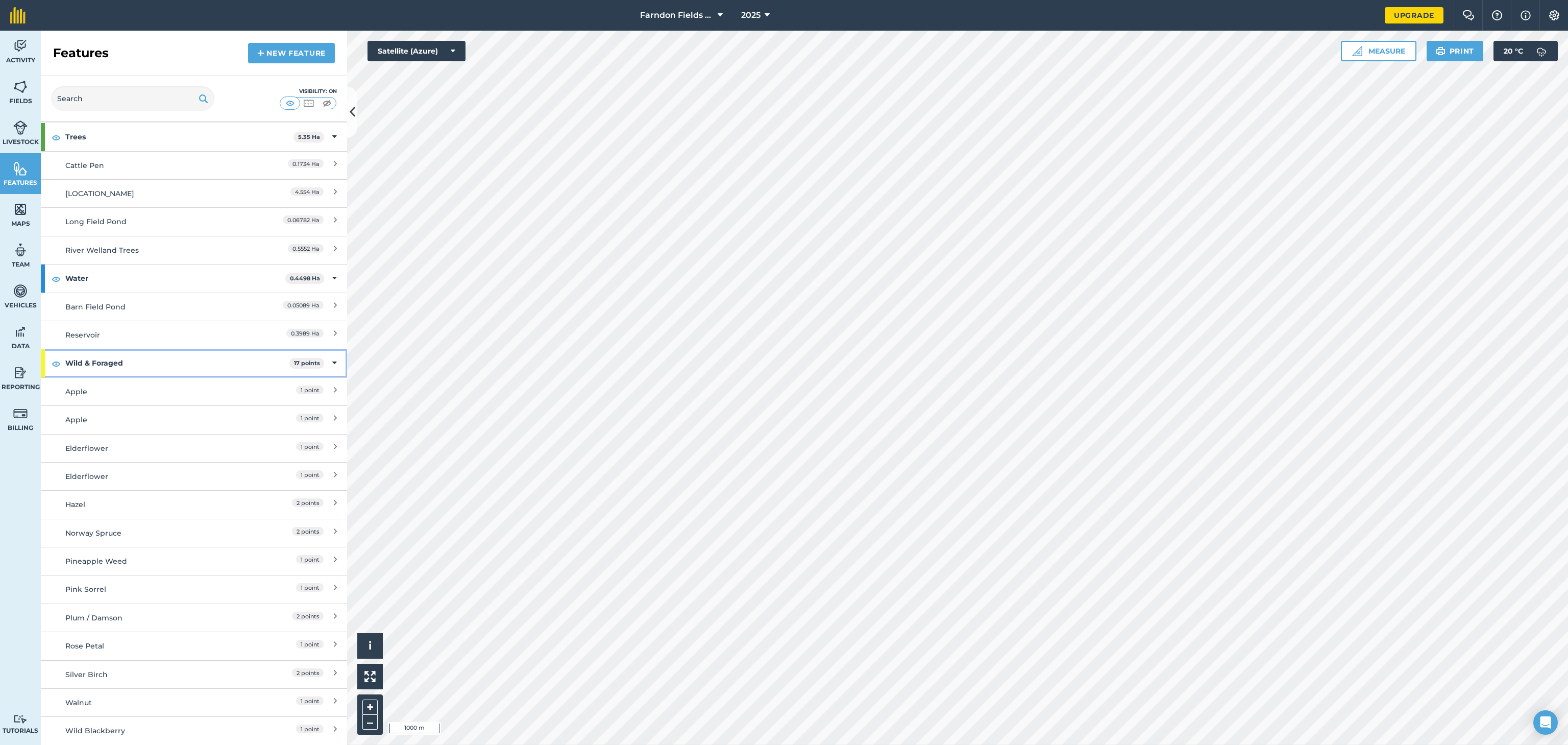 click on "Wild & Foraged" at bounding box center [177, 363] 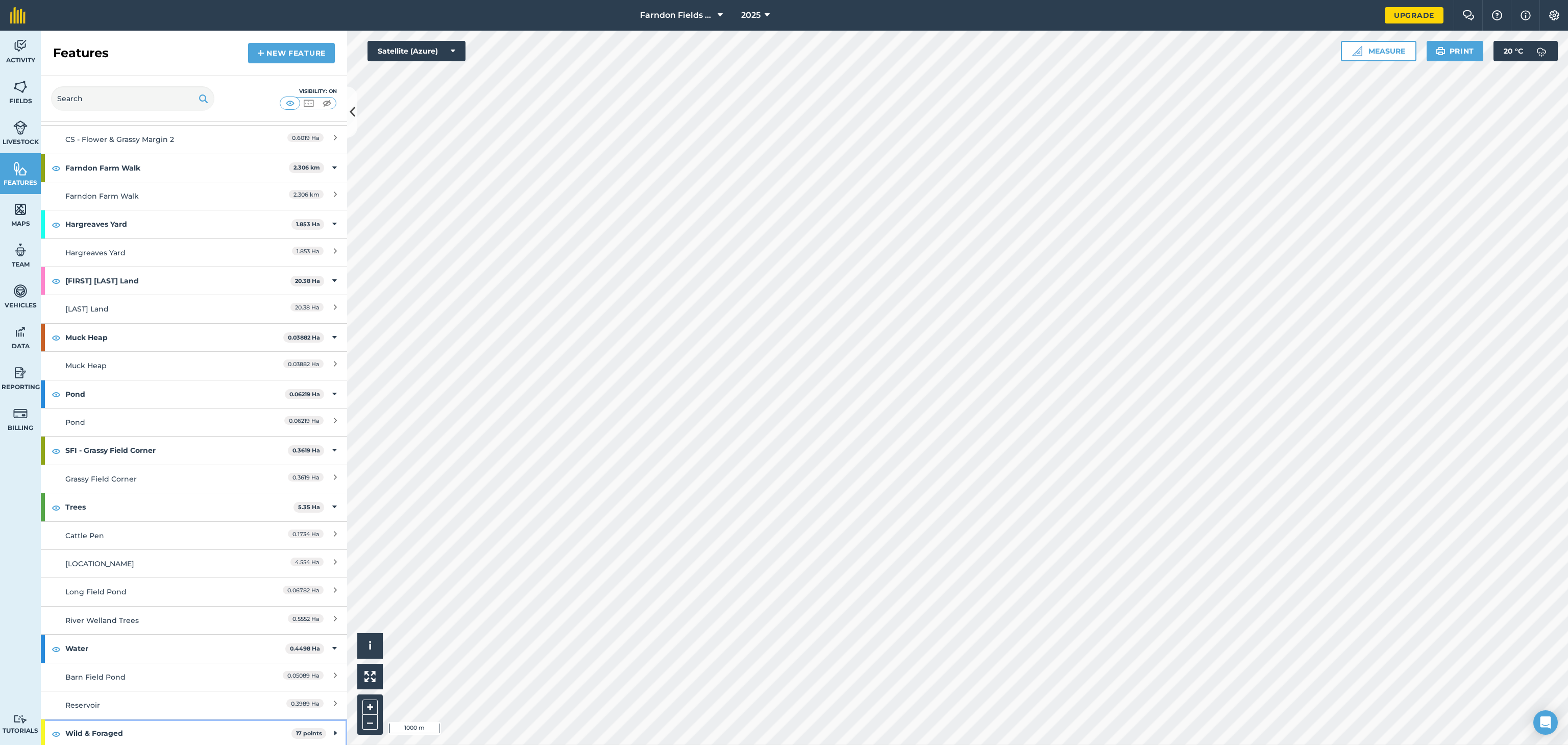 scroll, scrollTop: 266, scrollLeft: 0, axis: vertical 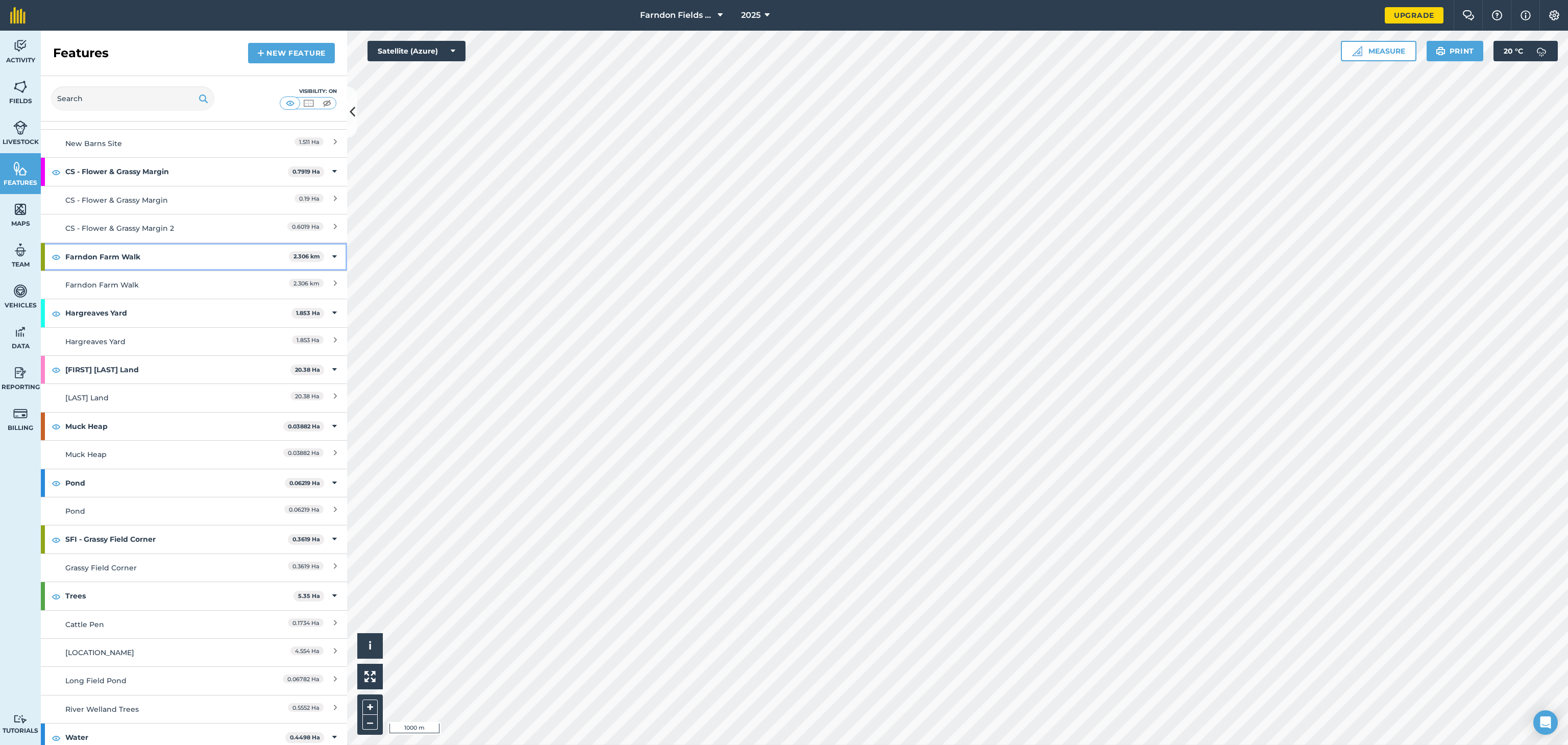 click on "Farndon Farm Walk" at bounding box center [177, 257] 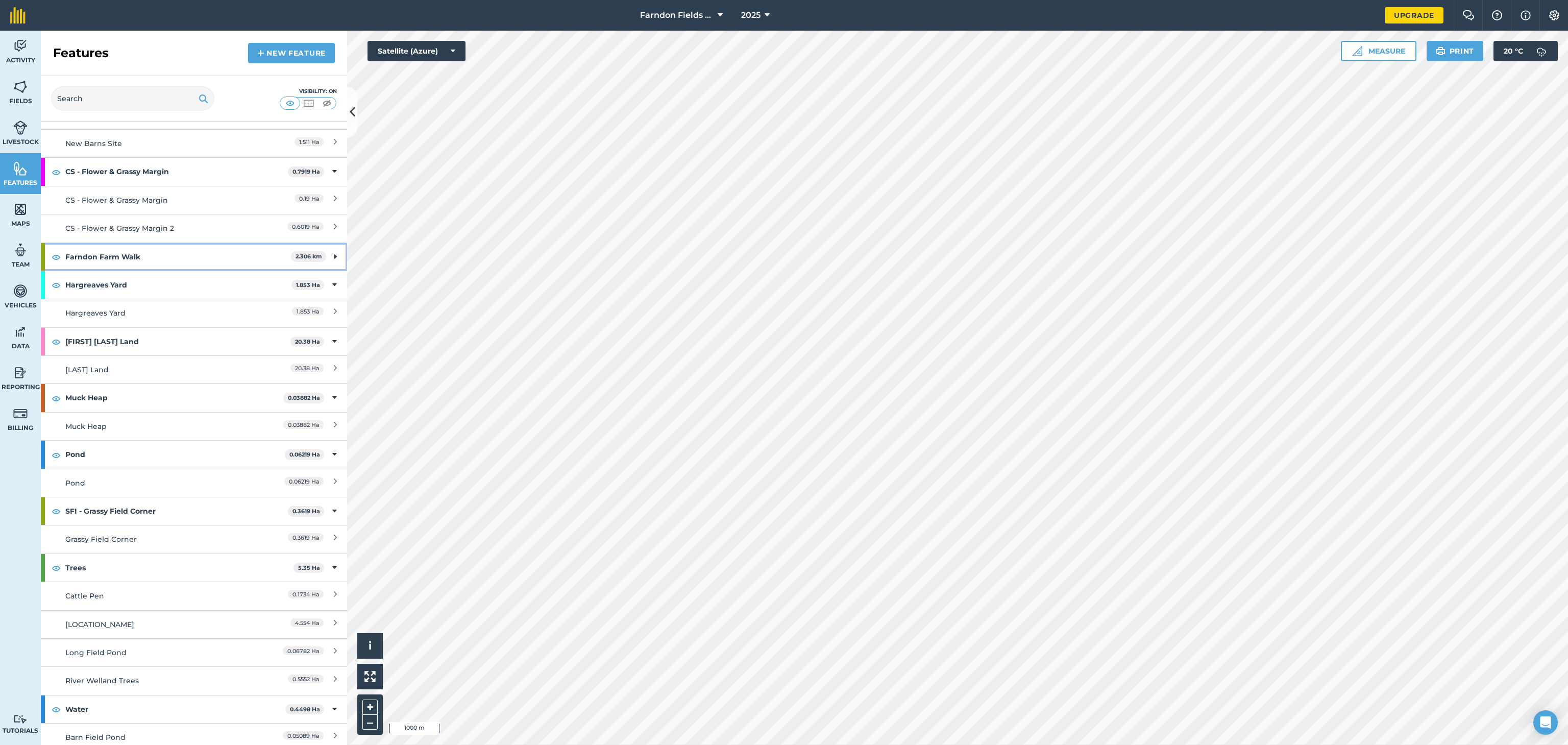 click on "Farndon Farm Walk" at bounding box center (178, 257) 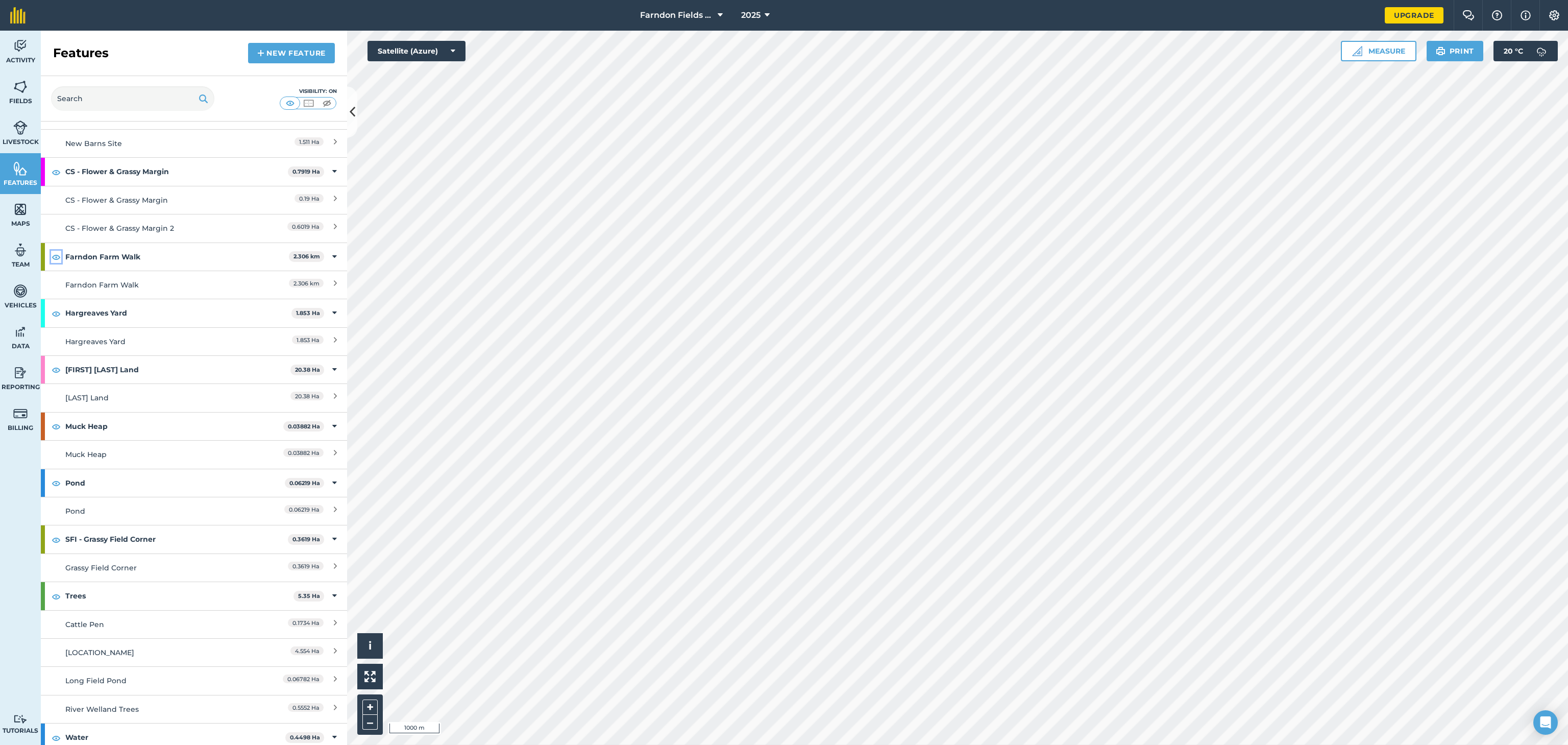 click at bounding box center (56, 257) 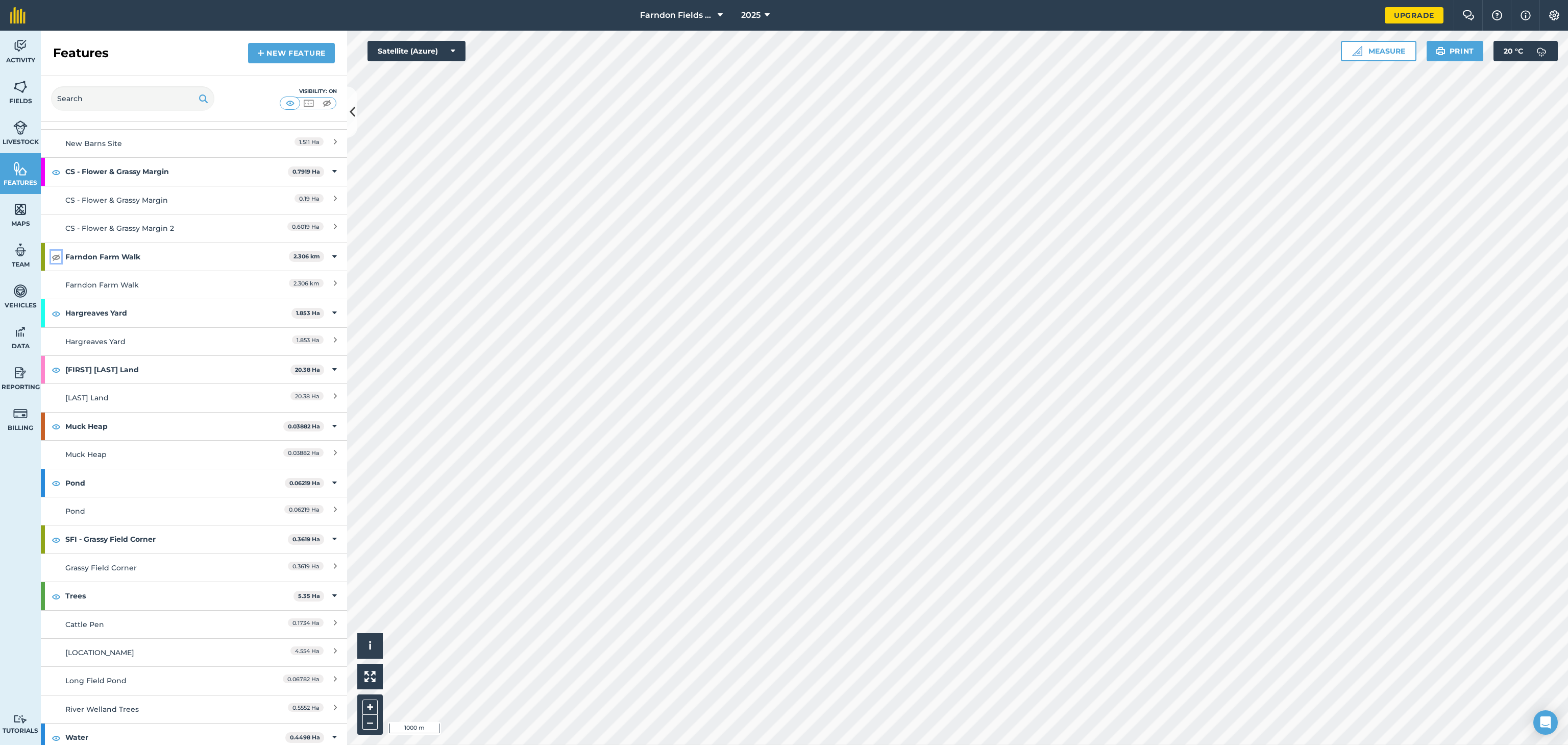 click at bounding box center (56, 257) 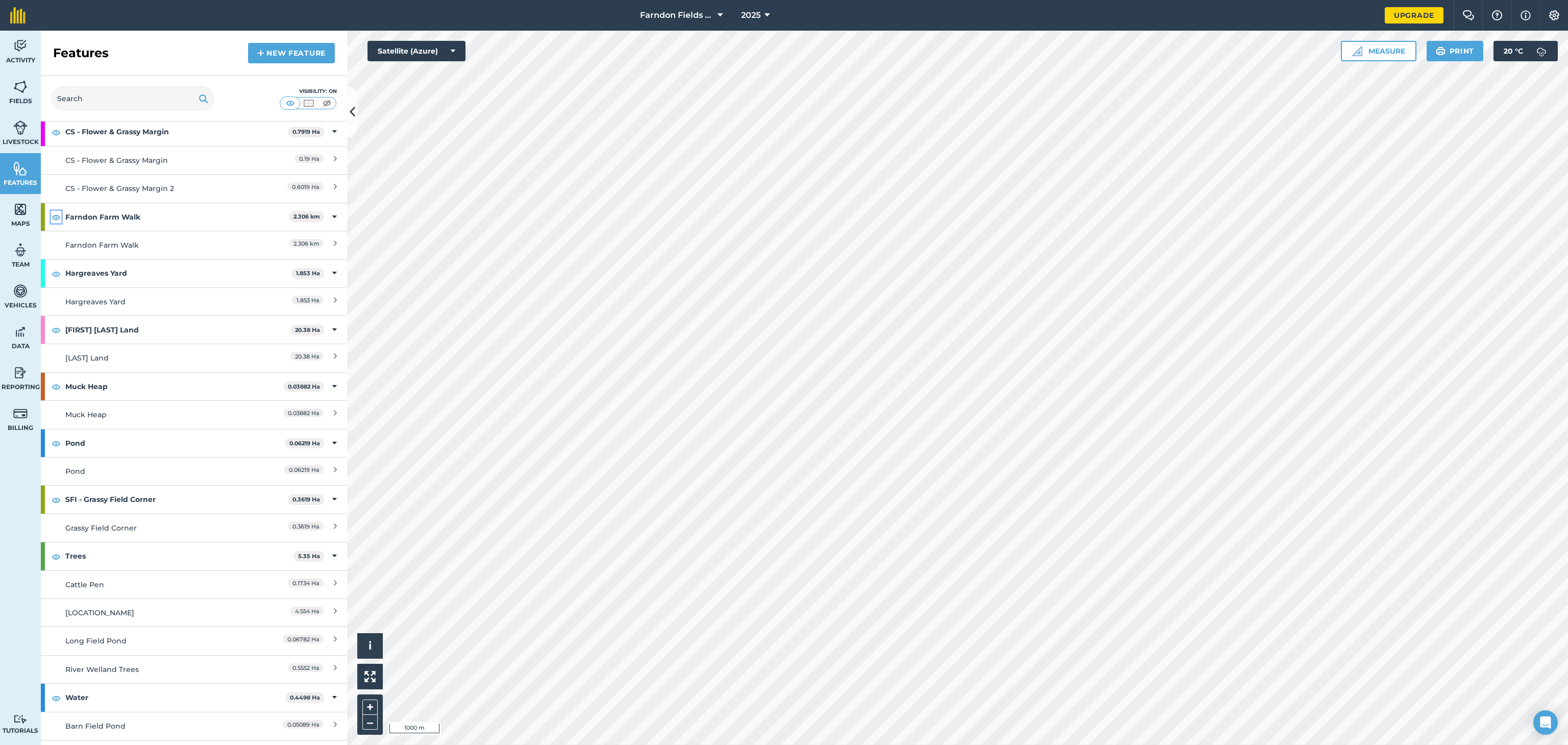 scroll, scrollTop: 201, scrollLeft: 0, axis: vertical 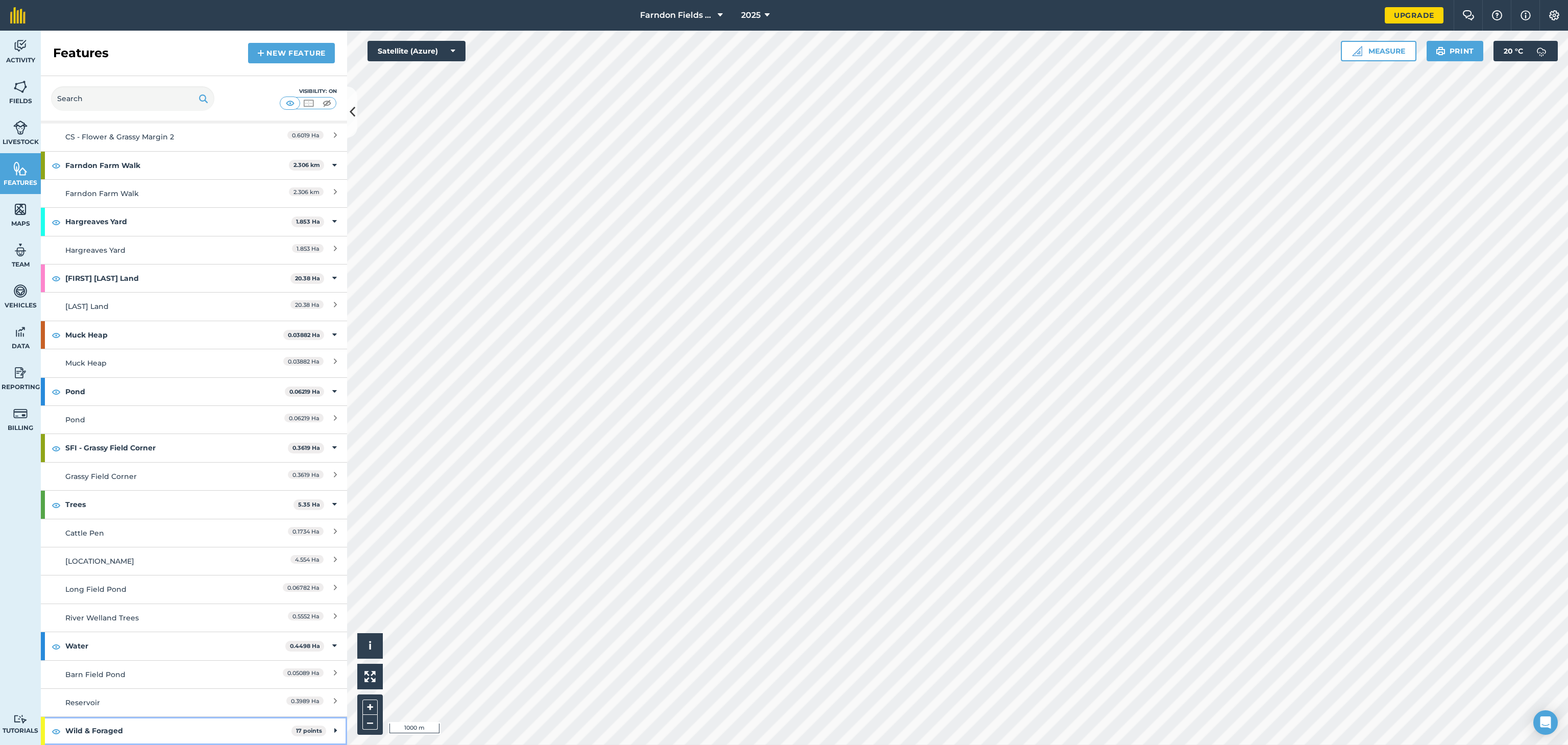 click on "Wild & Foraged" at bounding box center [178, 731] 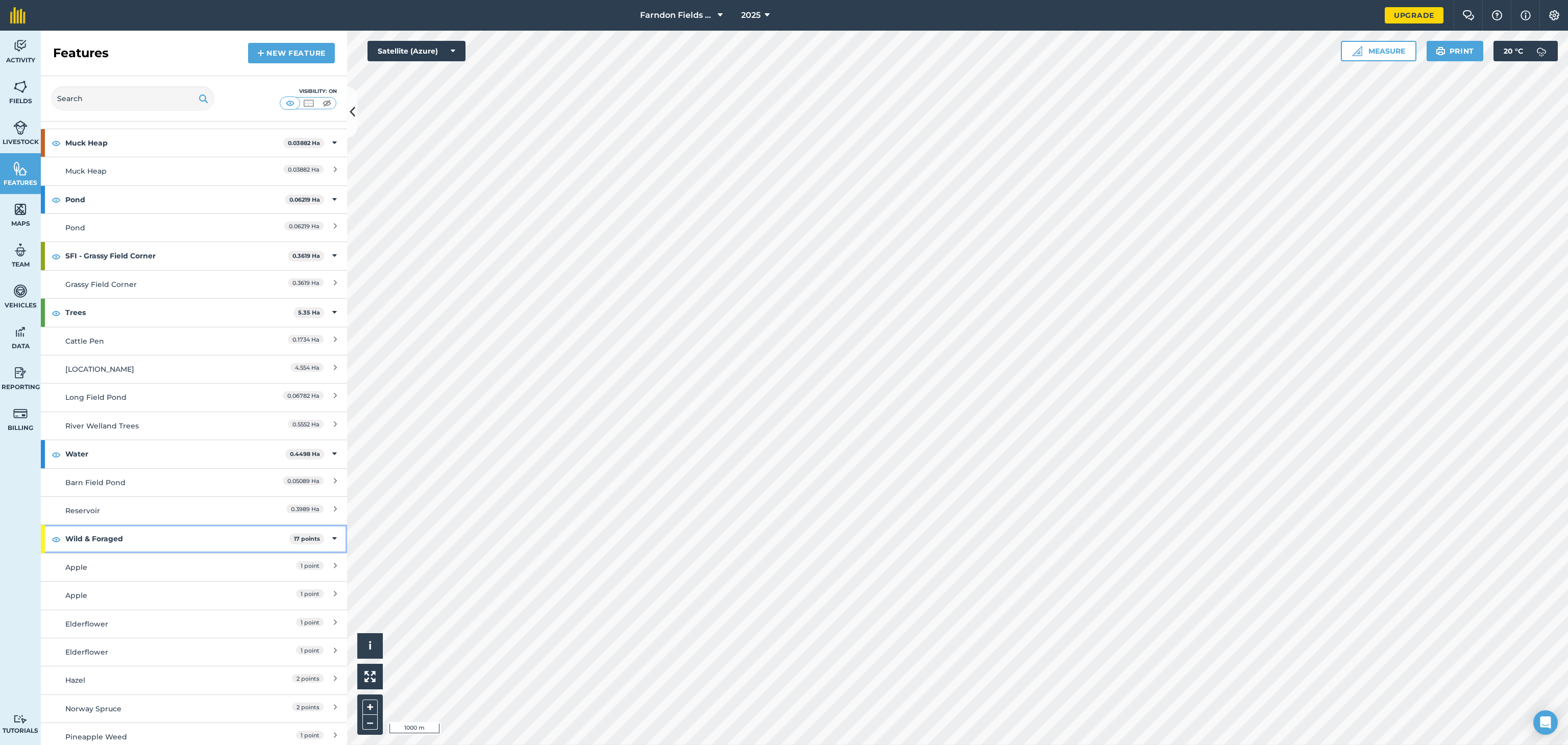 scroll, scrollTop: 637, scrollLeft: 0, axis: vertical 